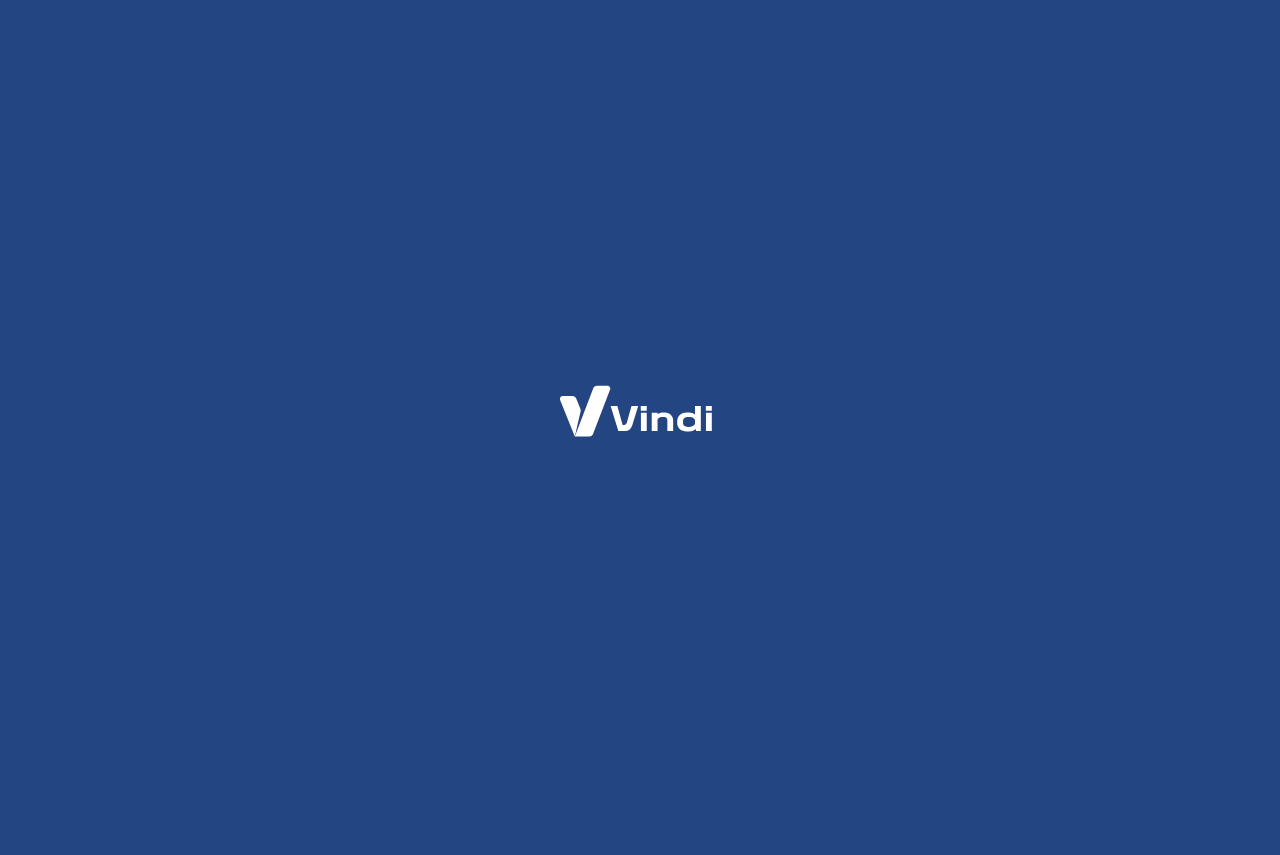 scroll, scrollTop: 0, scrollLeft: 0, axis: both 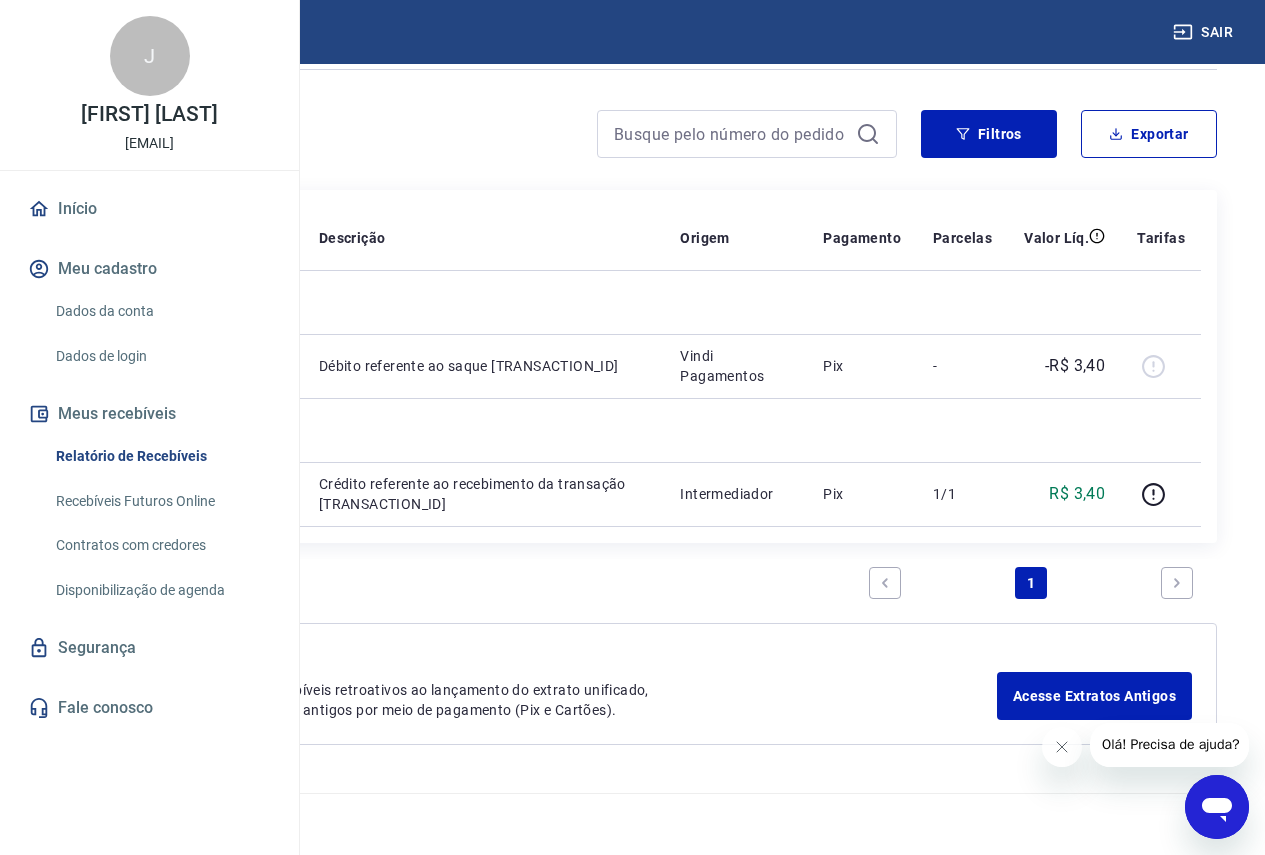 click on "Recebíveis Futuros Online" at bounding box center (161, 501) 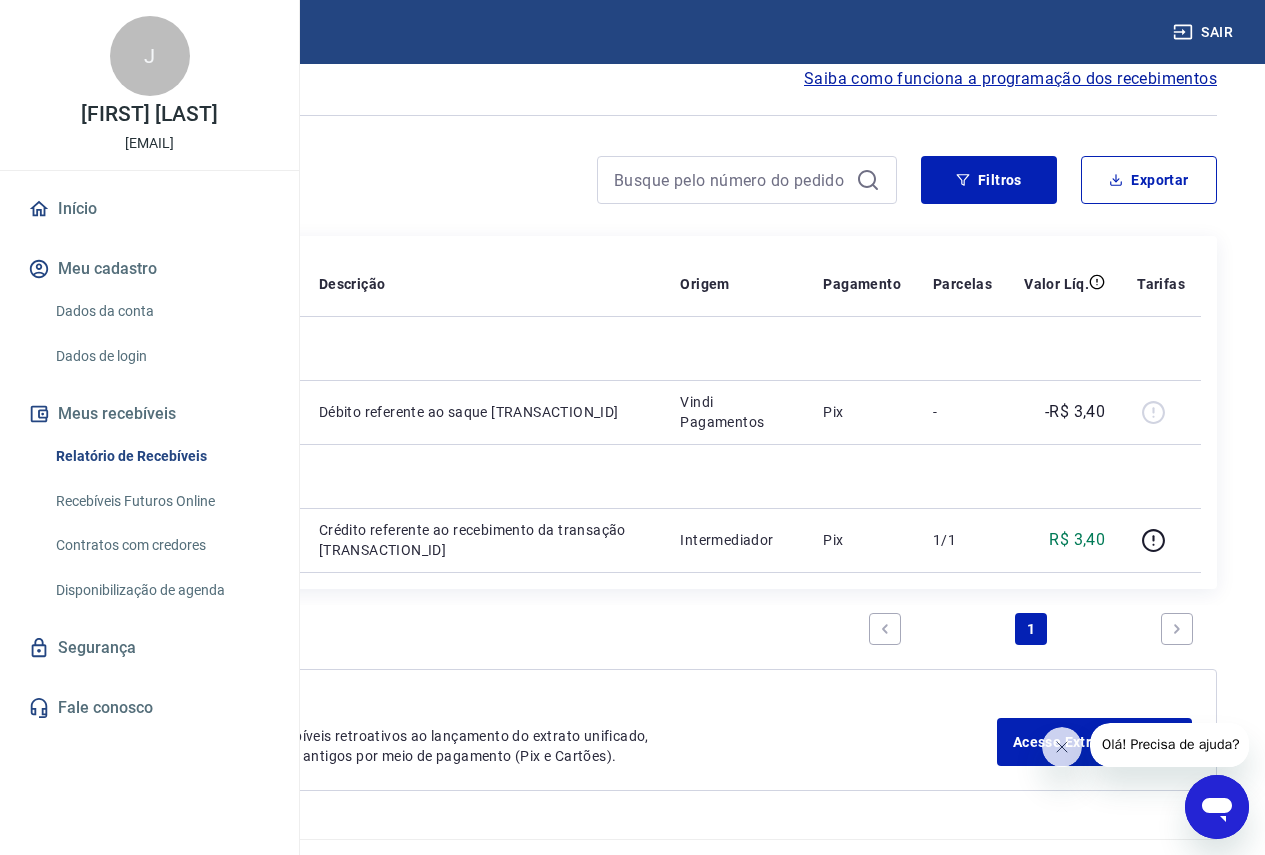 scroll, scrollTop: 0, scrollLeft: 0, axis: both 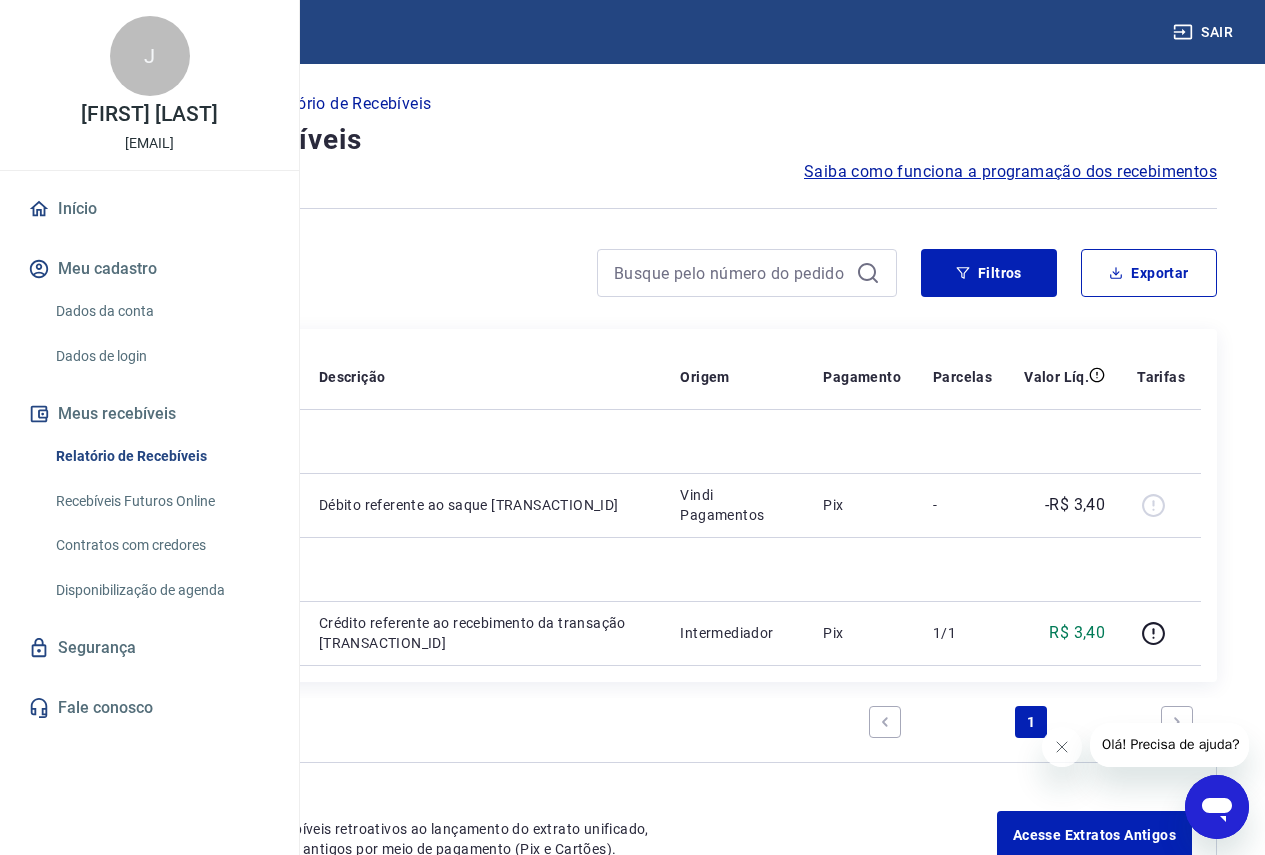 click at bounding box center (89, 31) 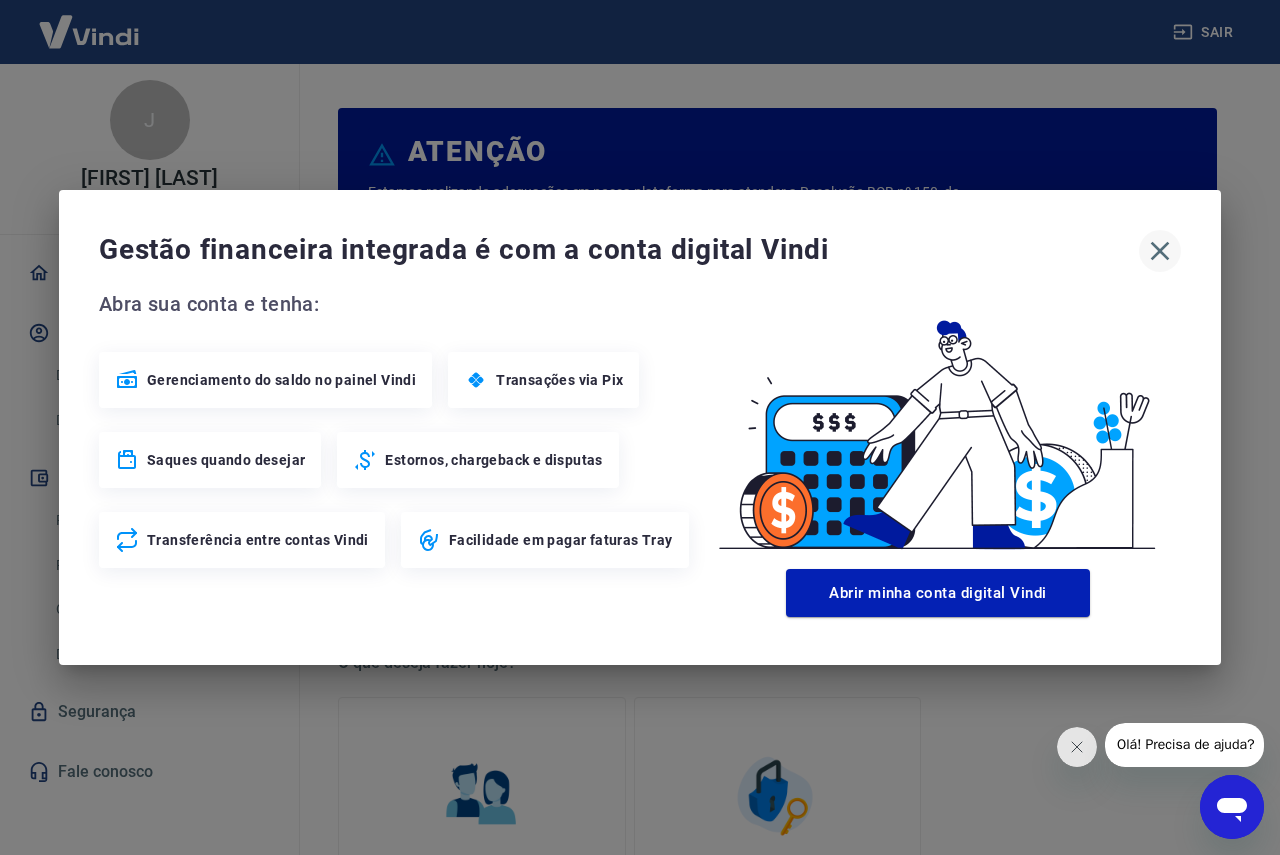 click 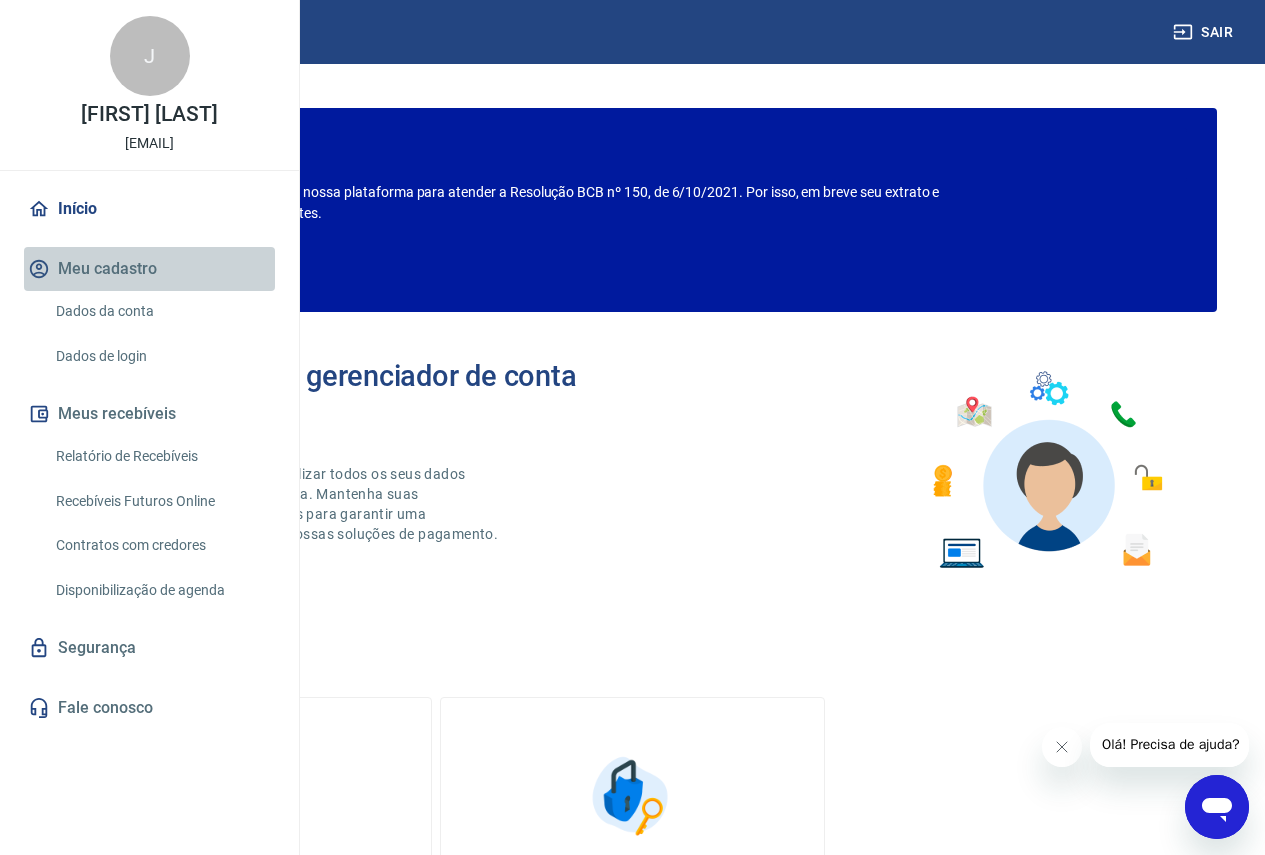 click on "Meu cadastro" at bounding box center (149, 269) 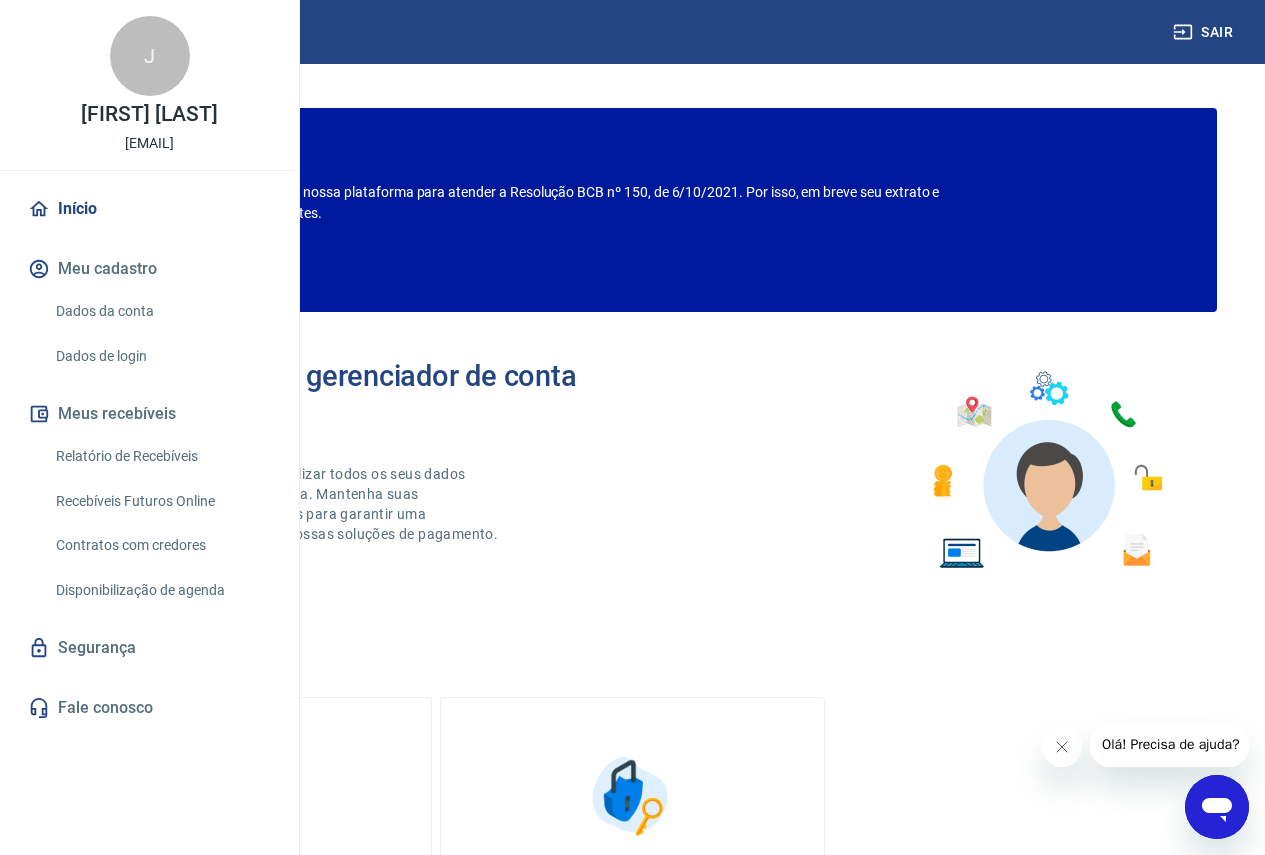 click on "Dados da conta" at bounding box center [161, 311] 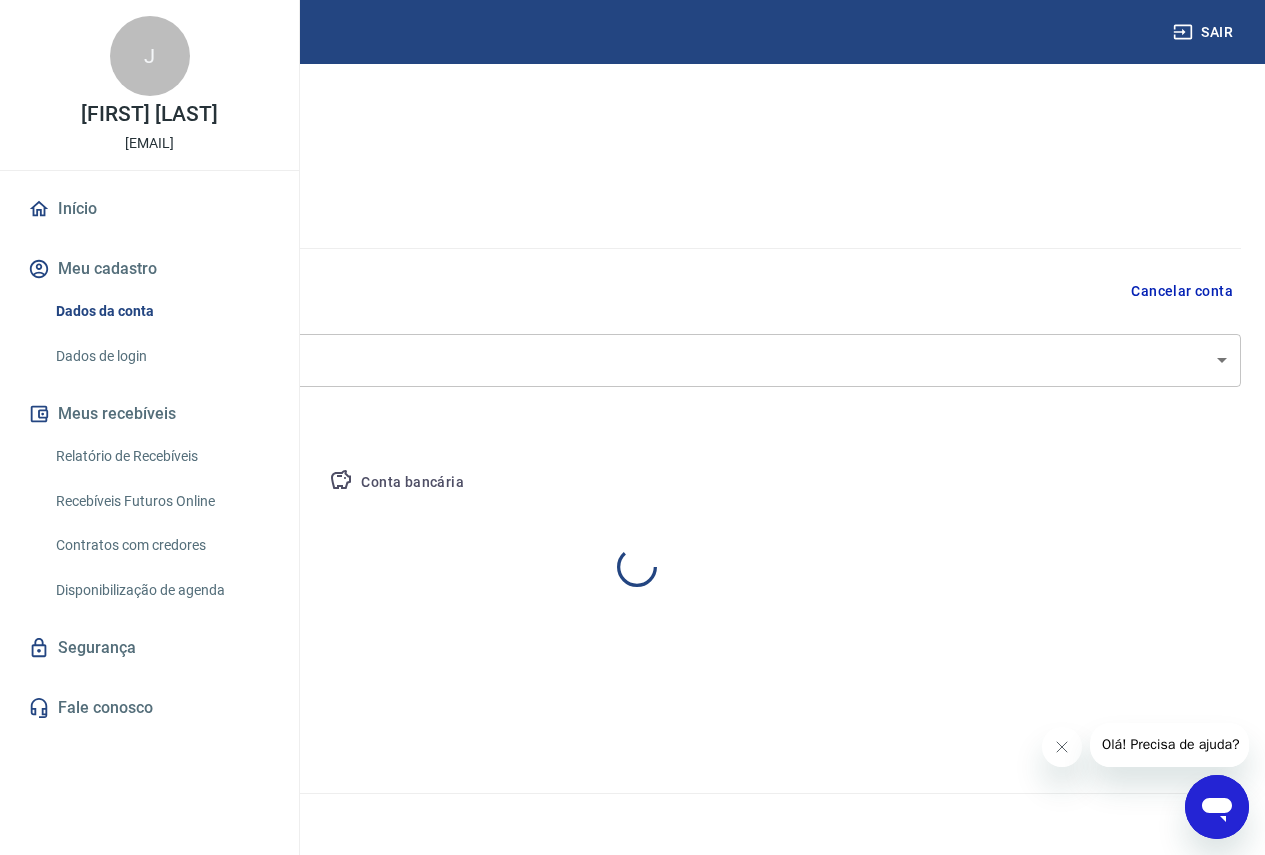 select on "SP" 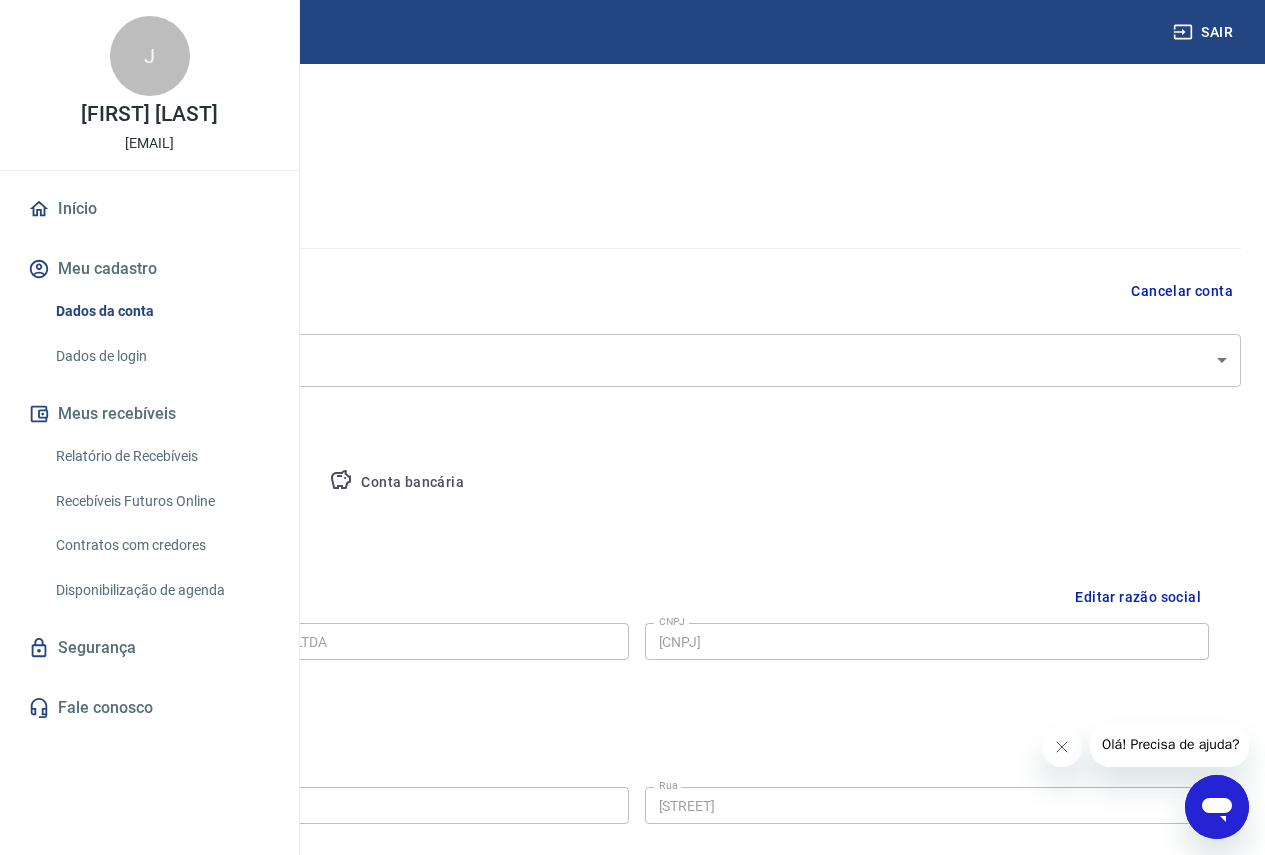 click on "Meus recebíveis" at bounding box center [149, 414] 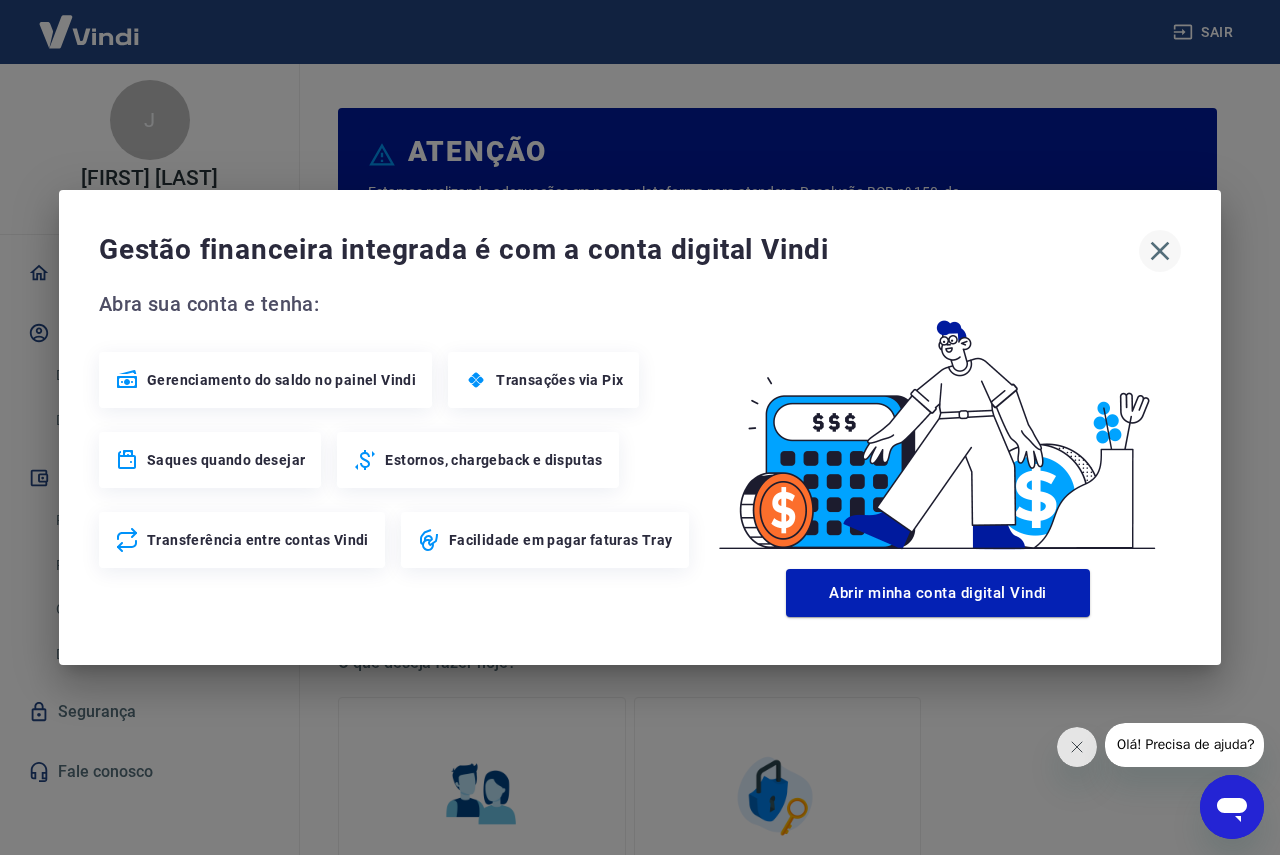 click 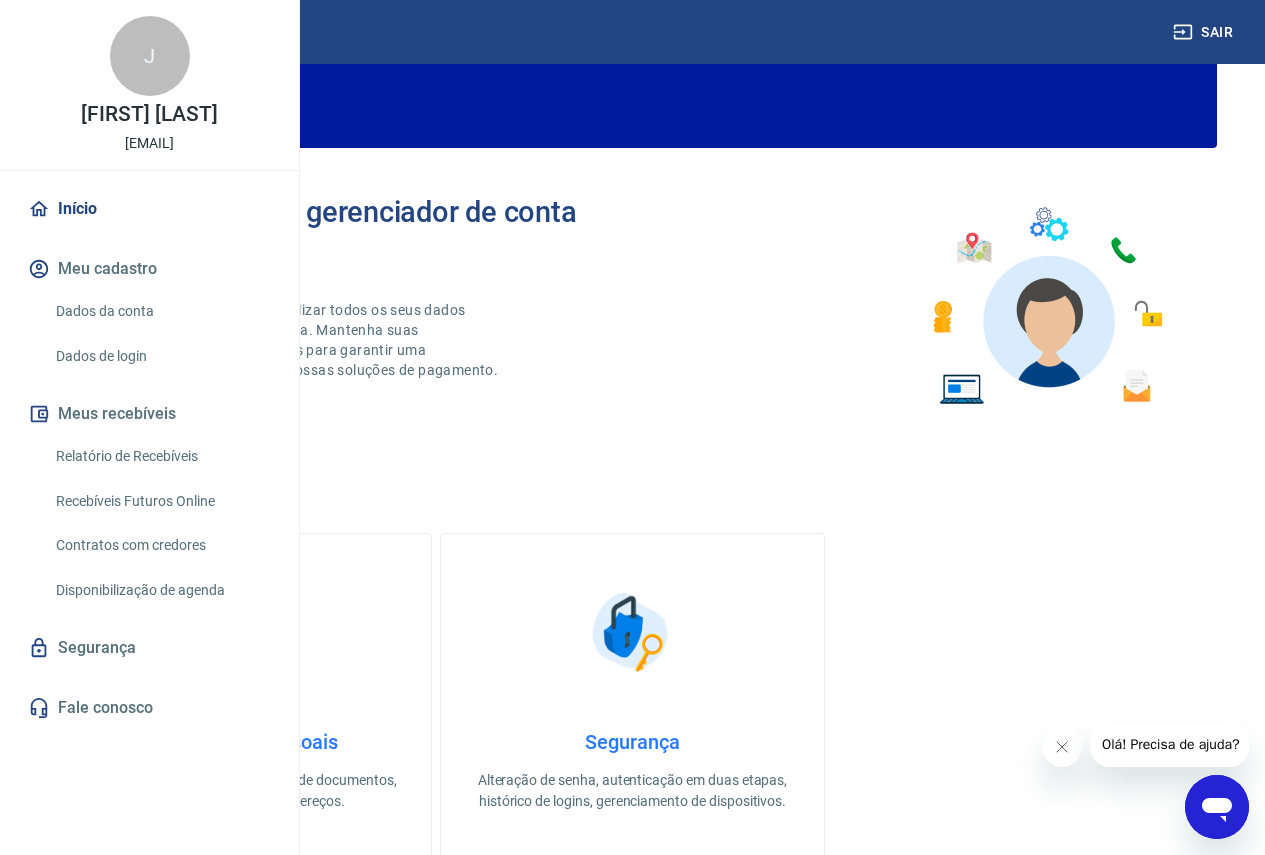 scroll, scrollTop: 400, scrollLeft: 0, axis: vertical 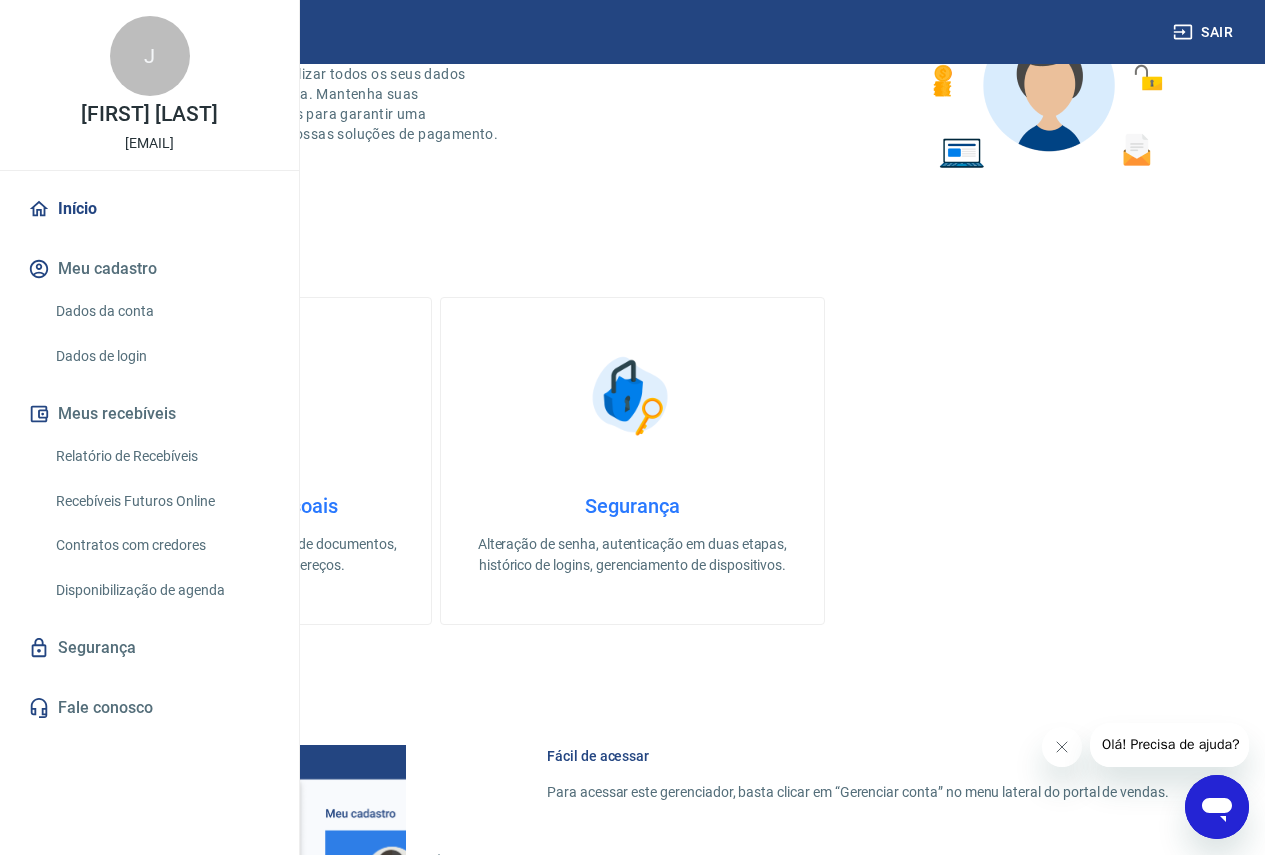 click on "Disponibilização de agenda" at bounding box center (161, 590) 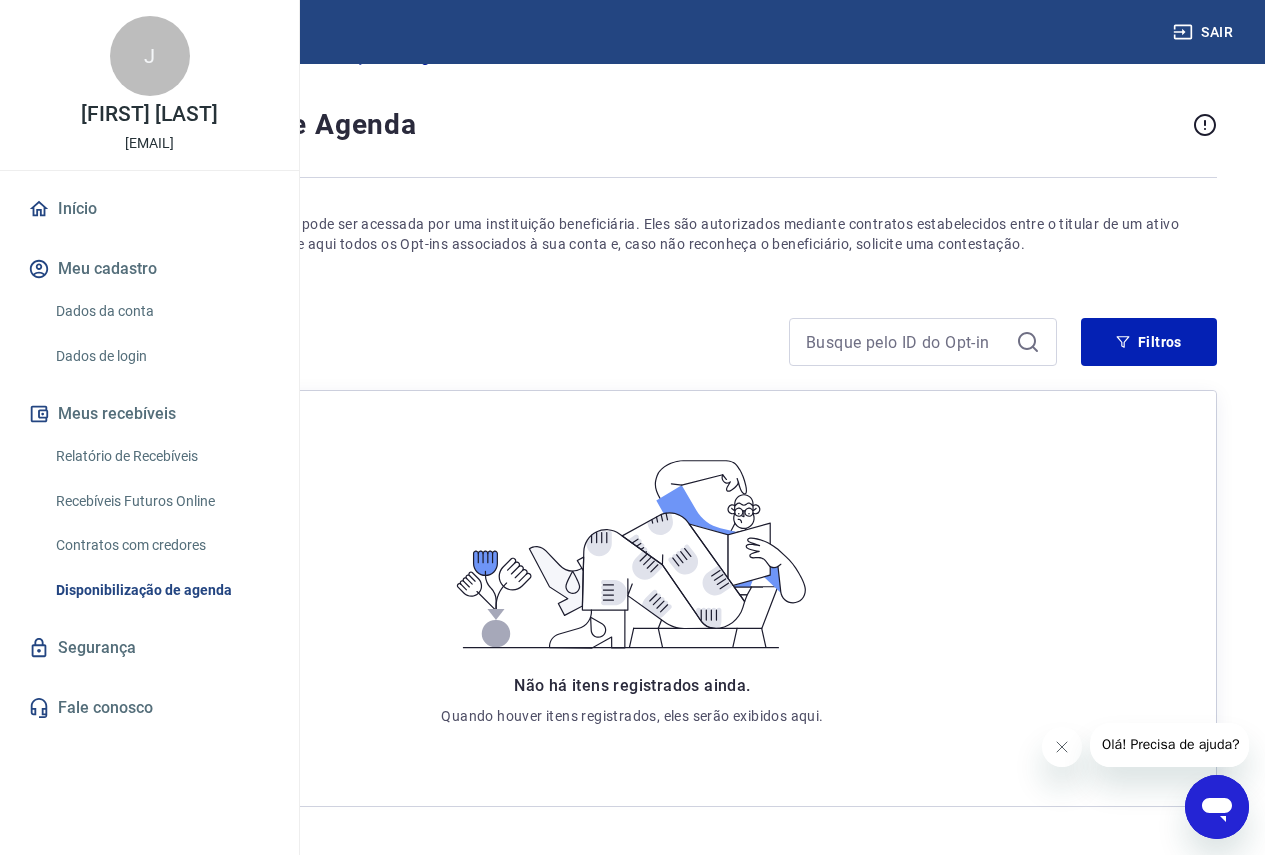 scroll, scrollTop: 130, scrollLeft: 0, axis: vertical 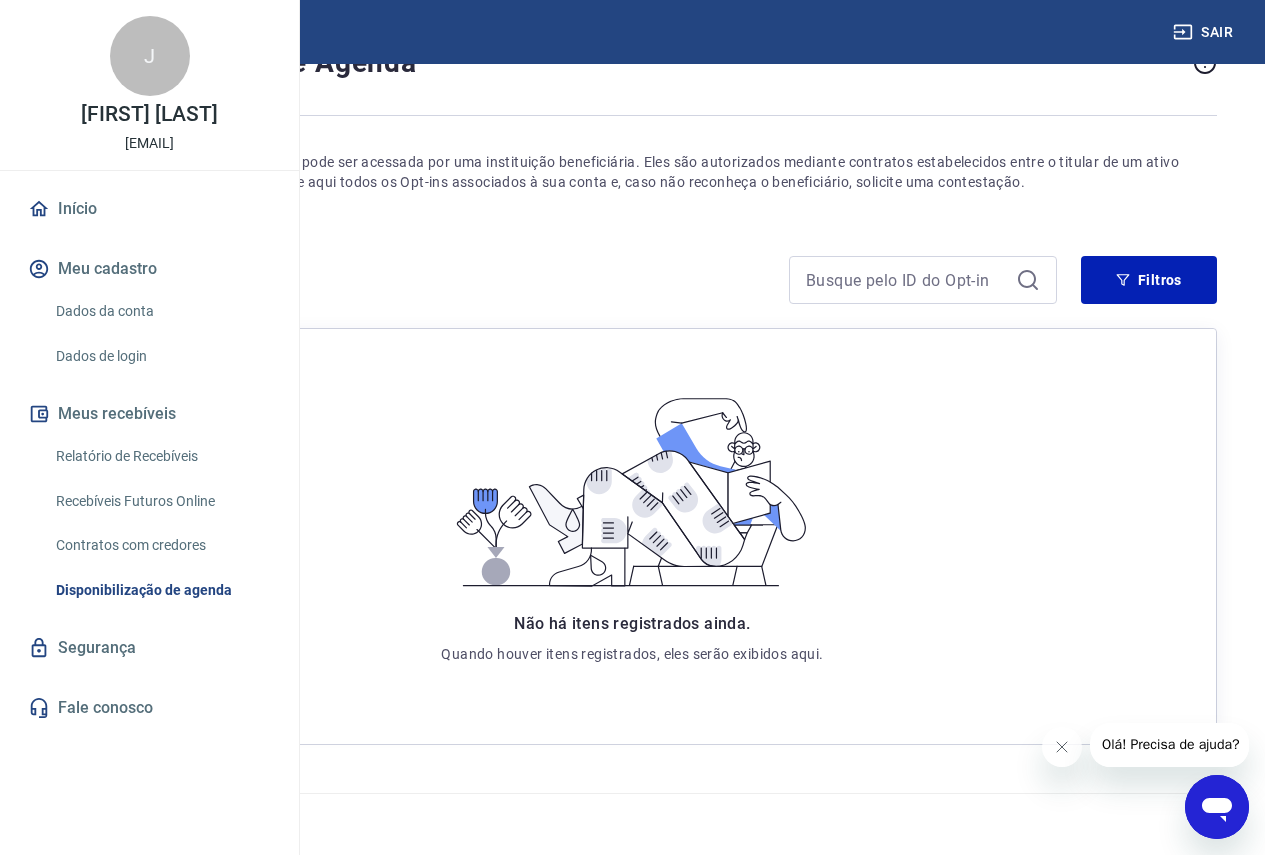 click on "Dados da conta" at bounding box center [161, 311] 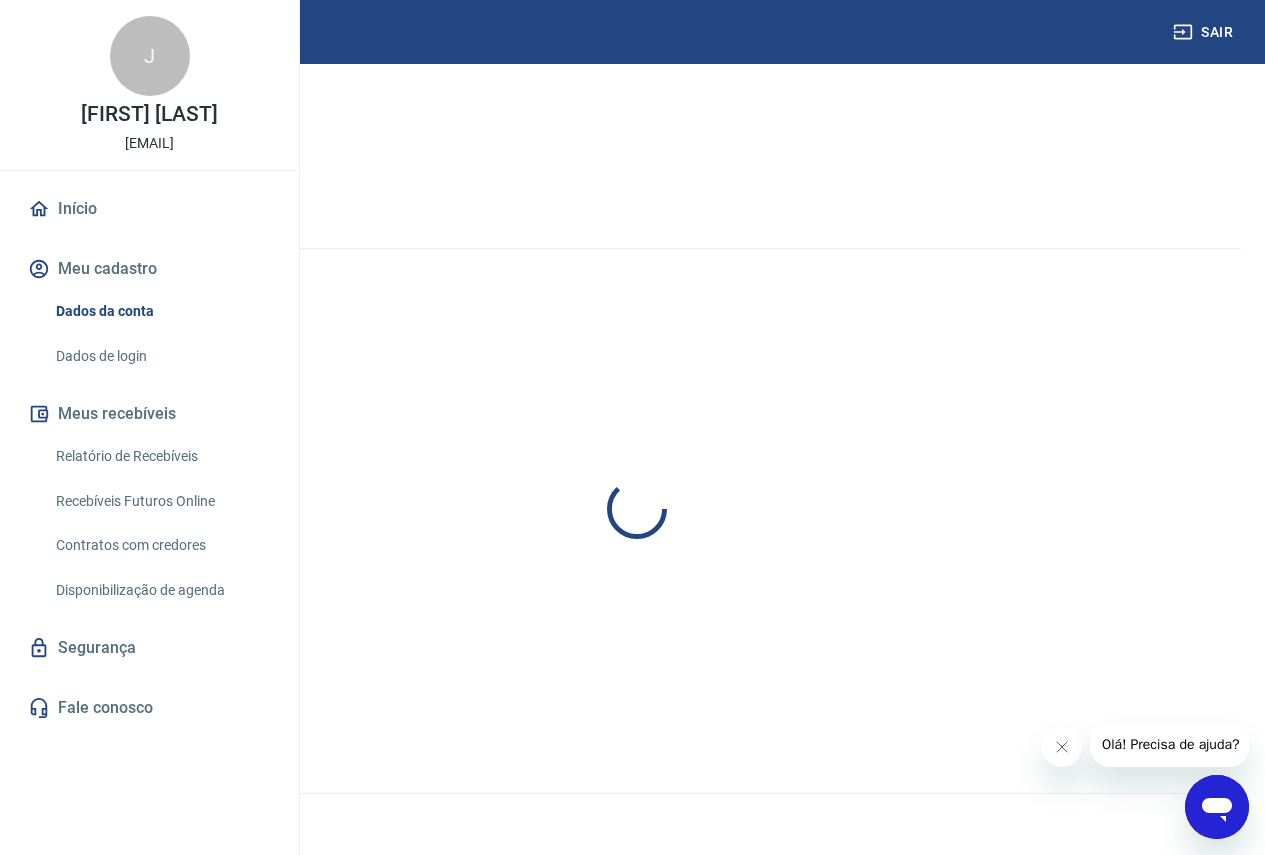 scroll, scrollTop: 0, scrollLeft: 0, axis: both 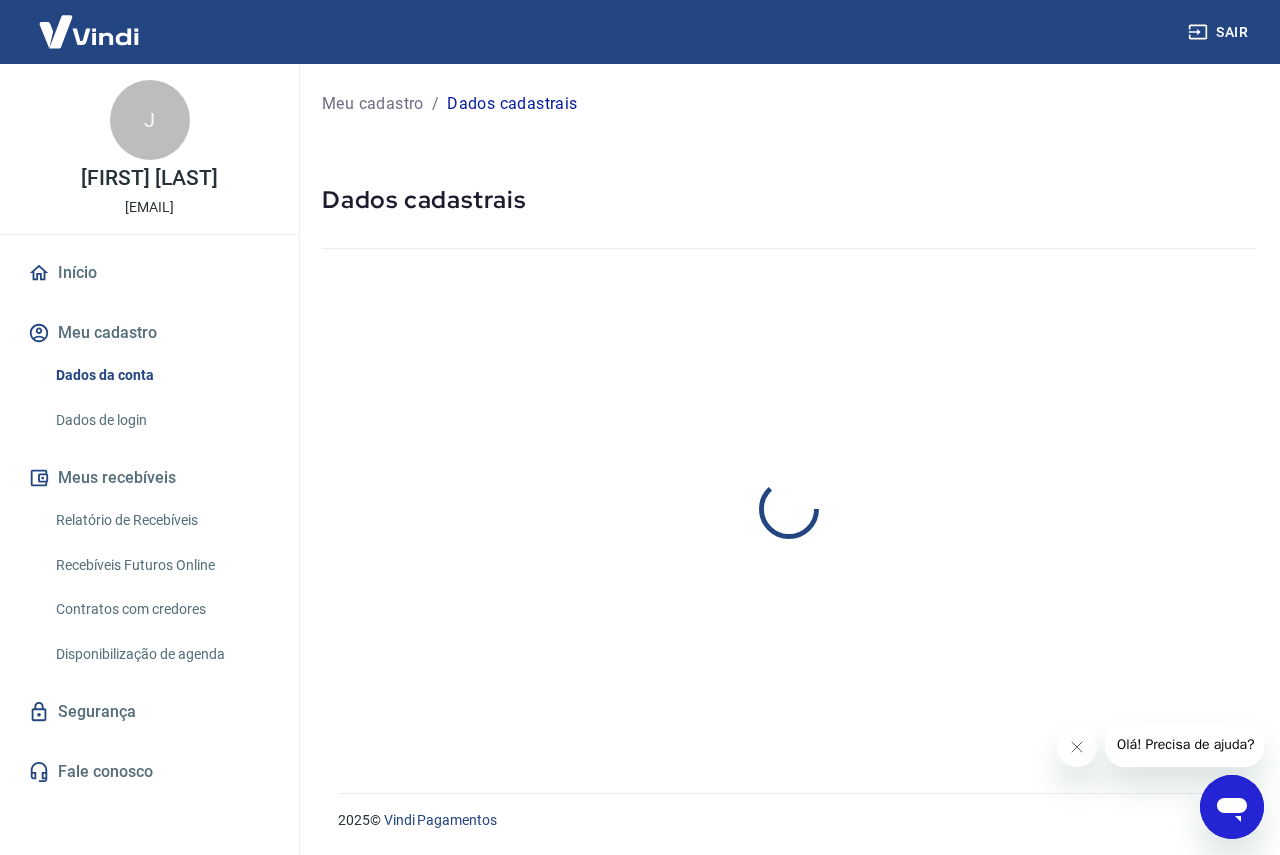 select on "SP" 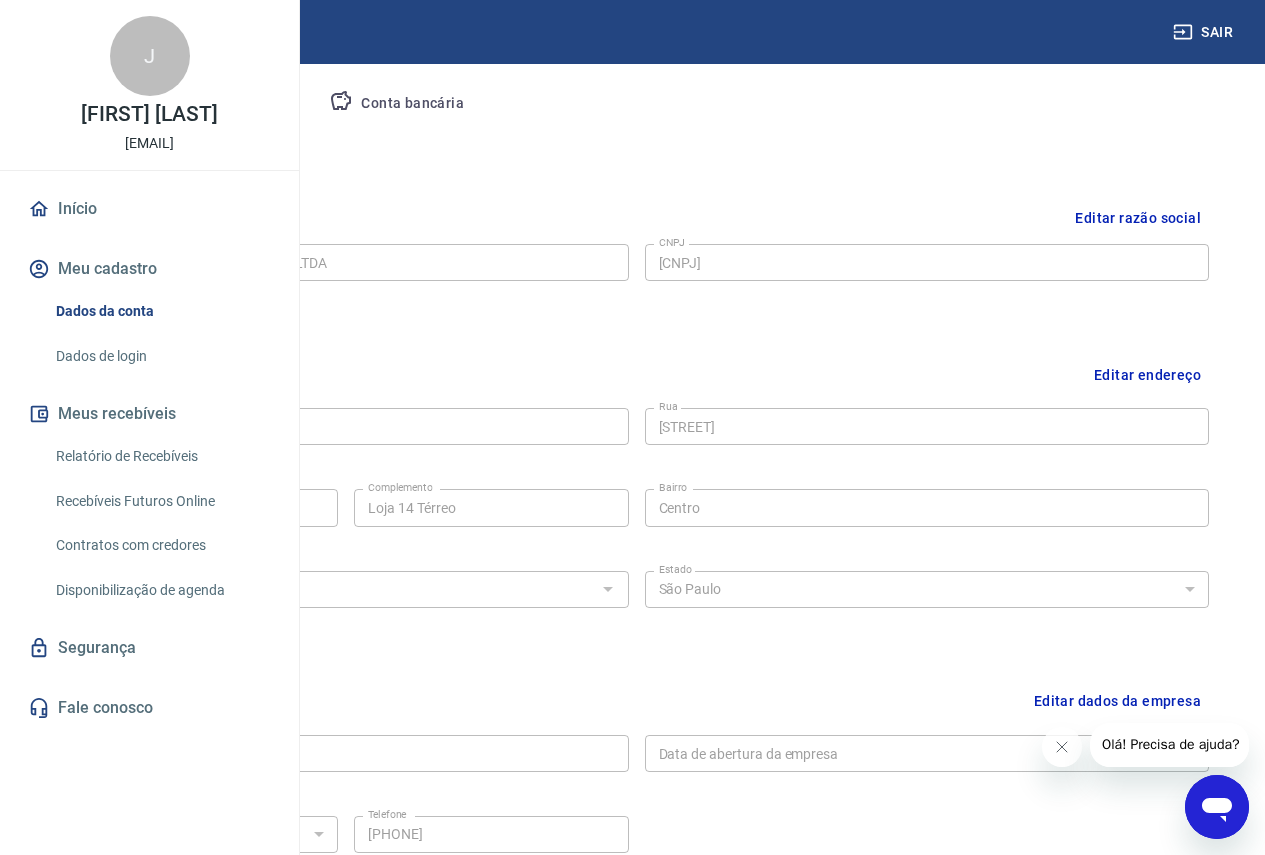 scroll, scrollTop: 187, scrollLeft: 0, axis: vertical 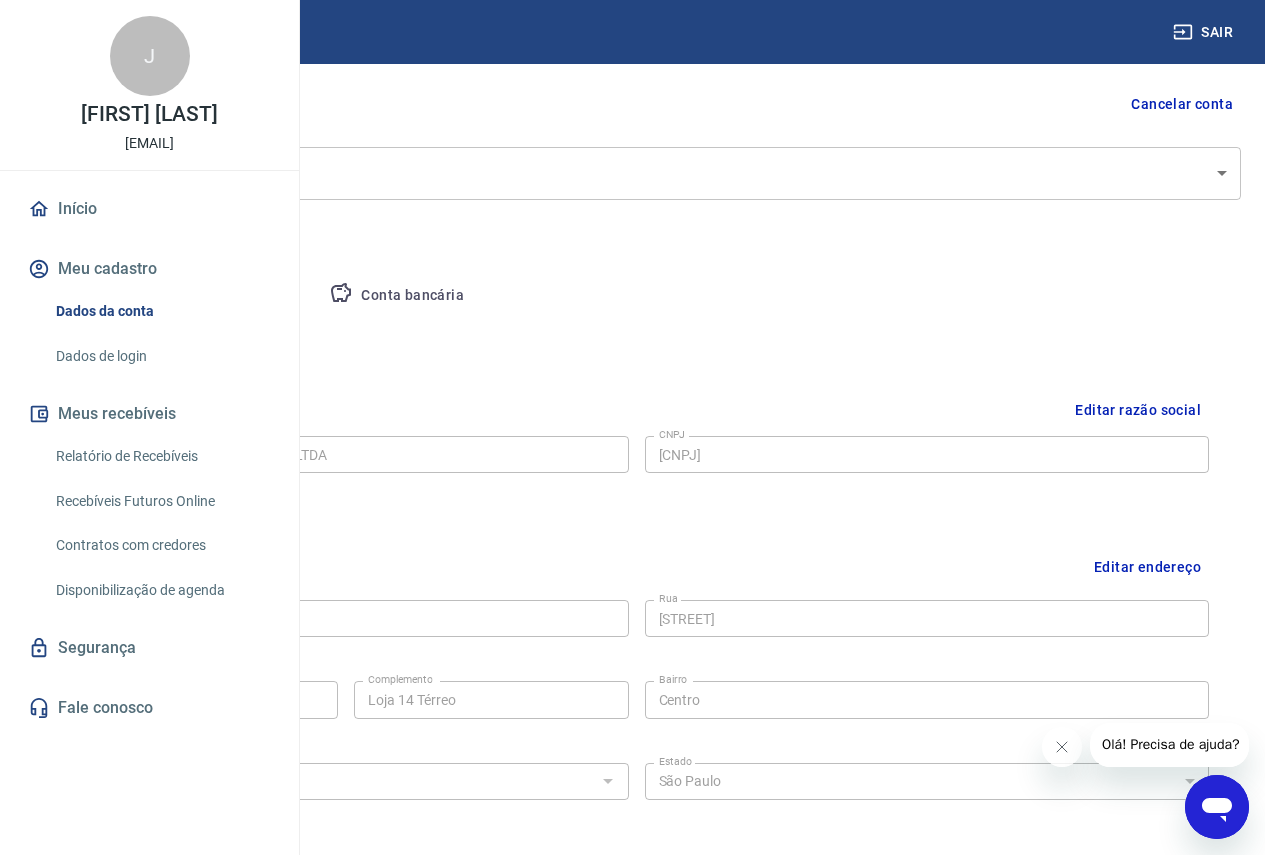 click on "Relatório de Recebíveis" at bounding box center (161, 456) 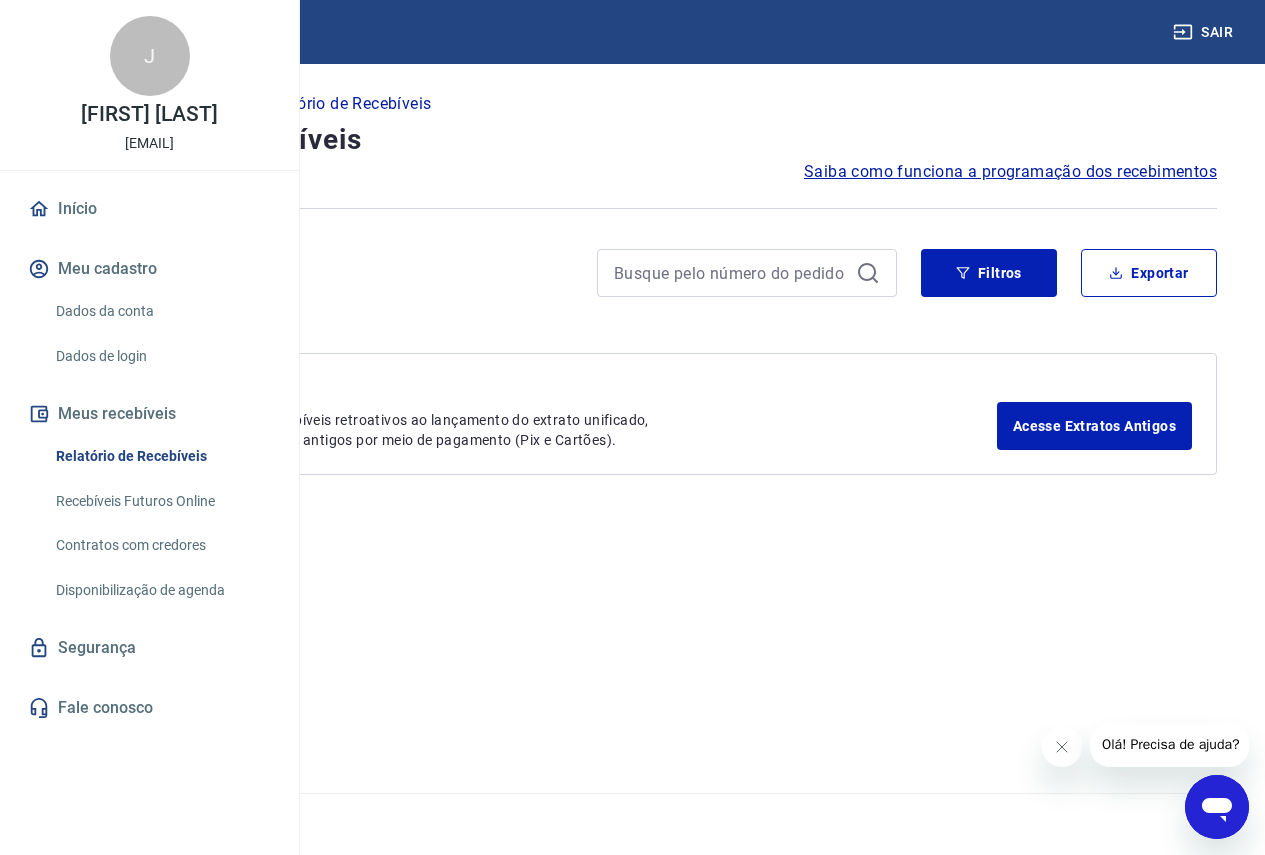 scroll, scrollTop: 0, scrollLeft: 0, axis: both 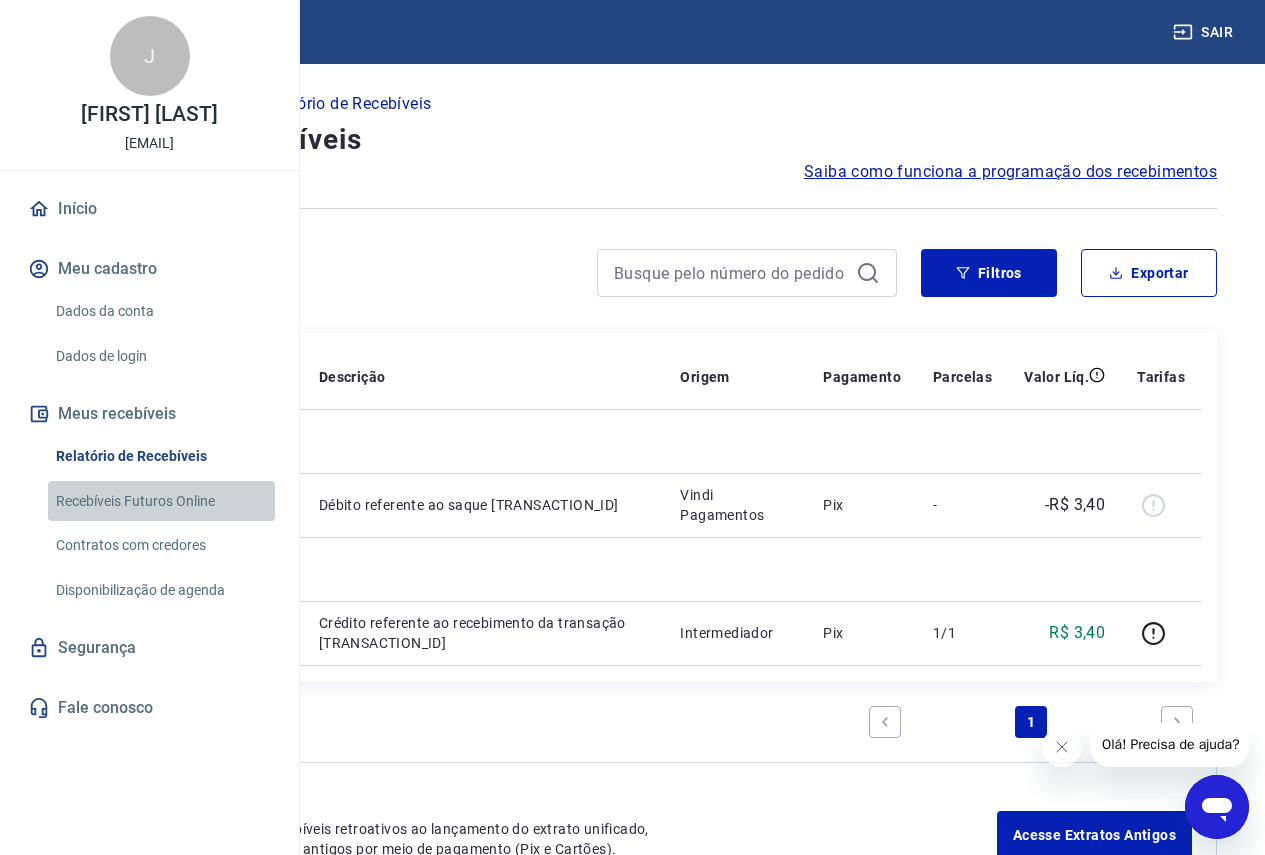click on "Recebíveis Futuros Online" at bounding box center (161, 501) 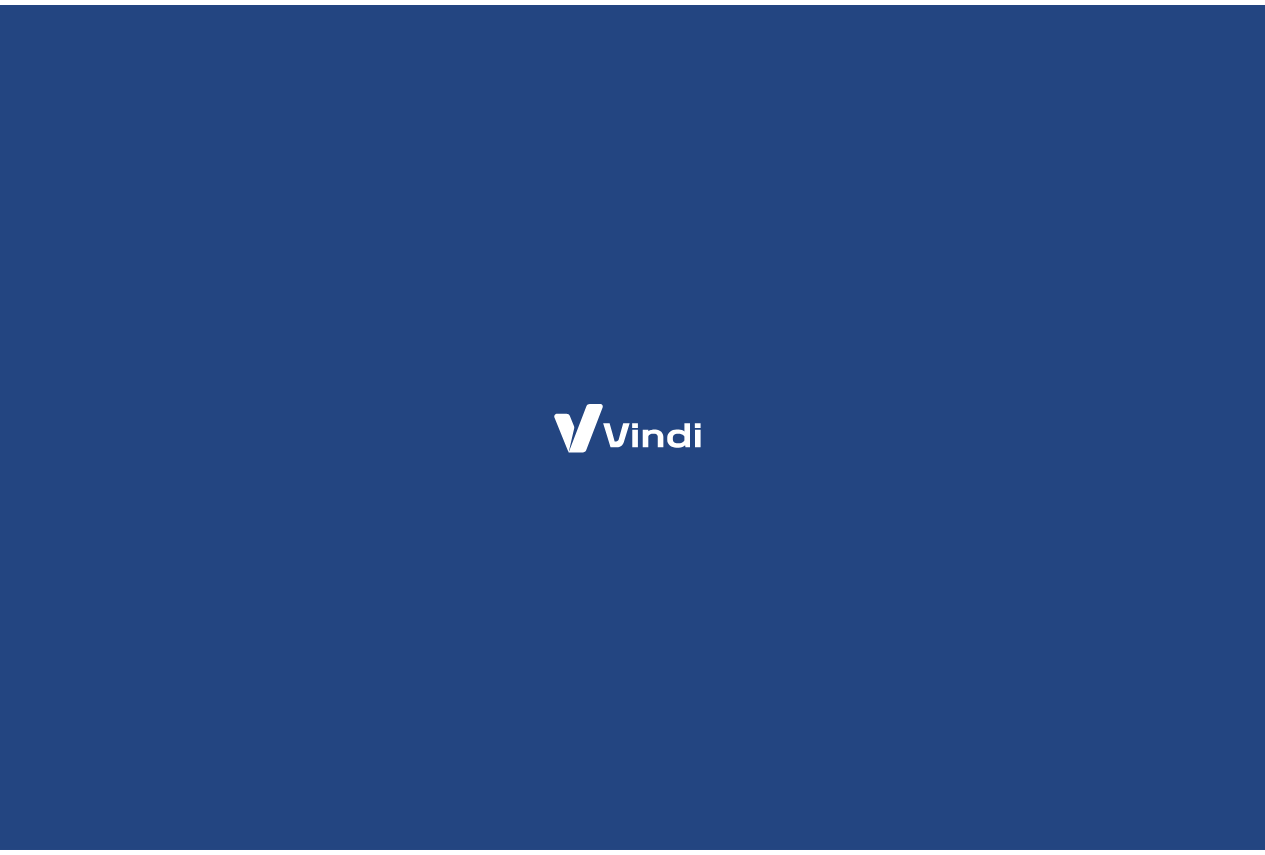 scroll, scrollTop: 0, scrollLeft: 0, axis: both 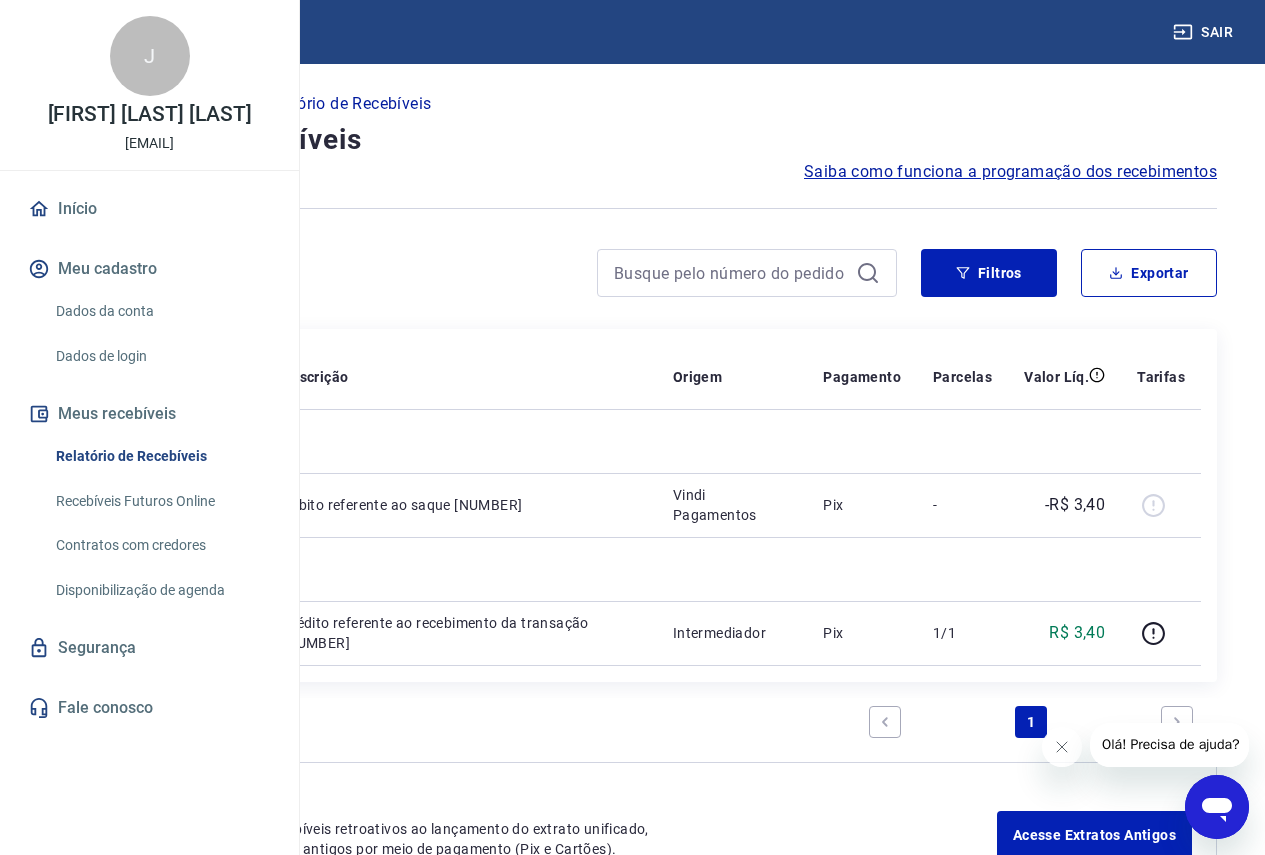 click on "Recebíveis Futuros Online" at bounding box center (161, 501) 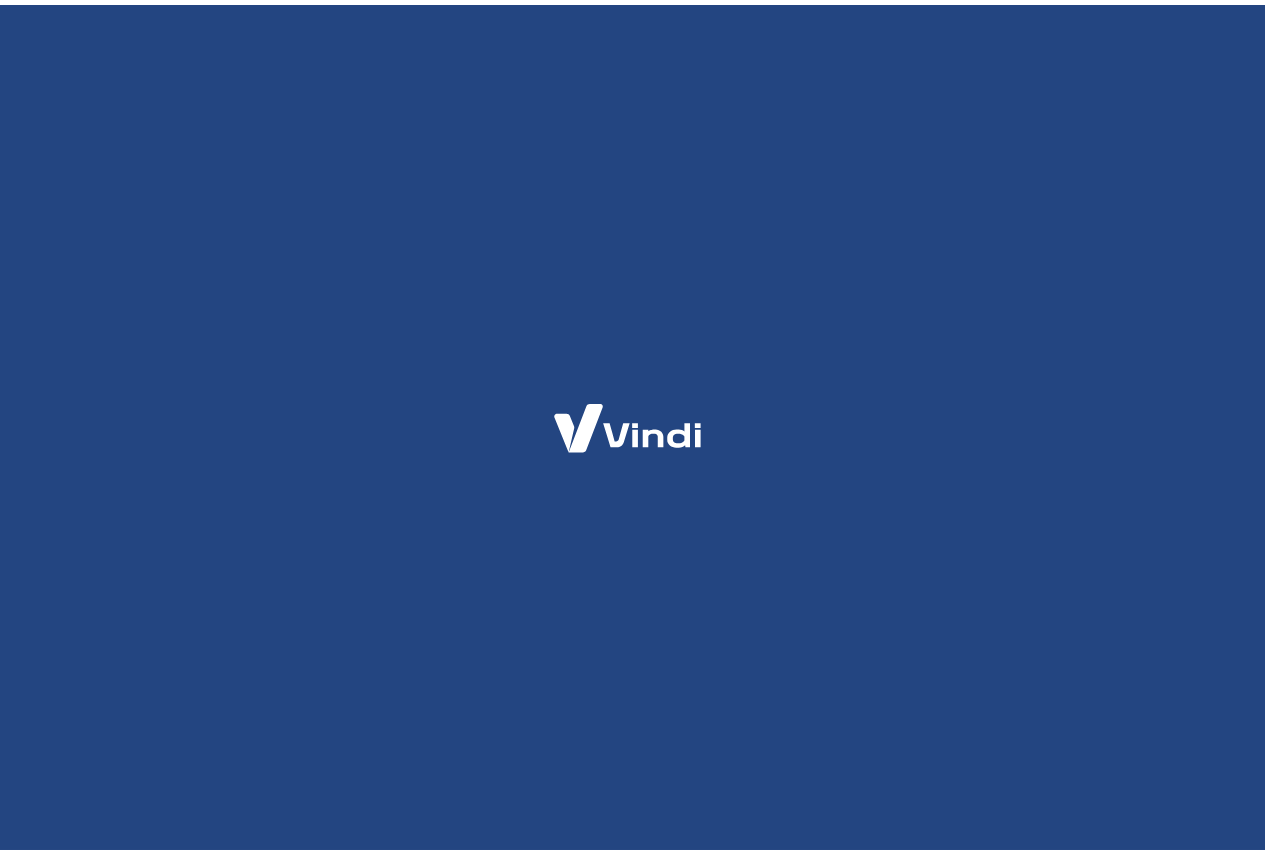 scroll, scrollTop: 0, scrollLeft: 0, axis: both 